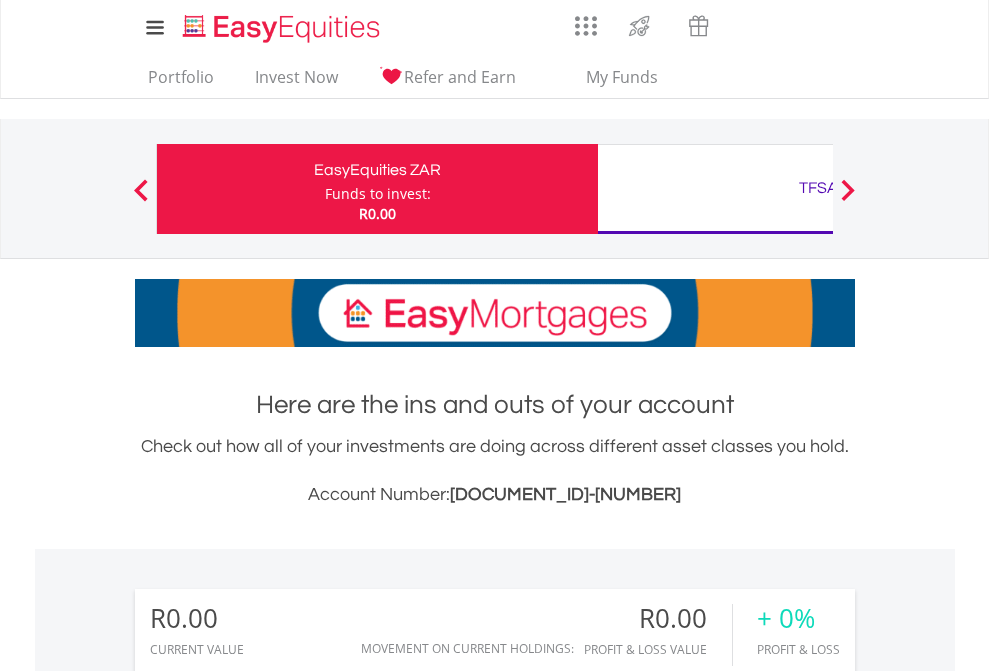 scroll, scrollTop: 0, scrollLeft: 0, axis: both 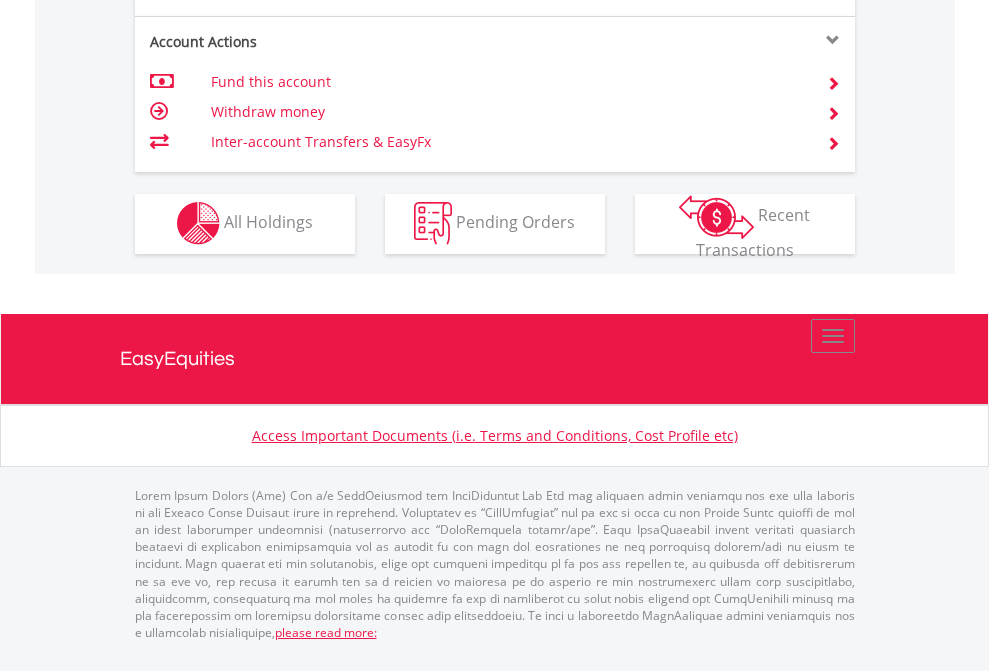 click on "Investment types" at bounding box center (706, -353) 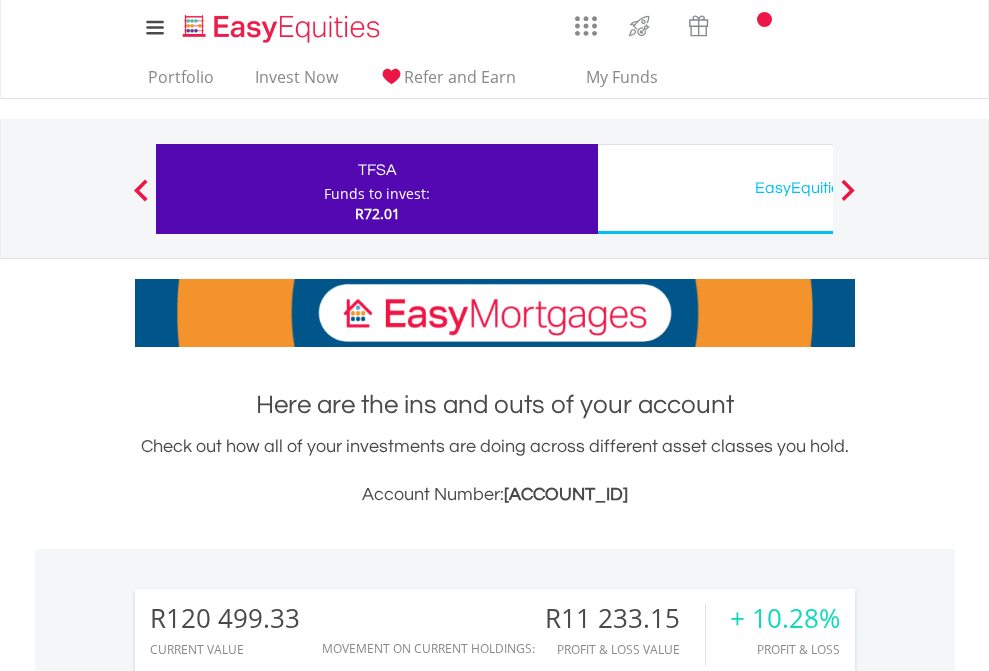 scroll, scrollTop: 0, scrollLeft: 0, axis: both 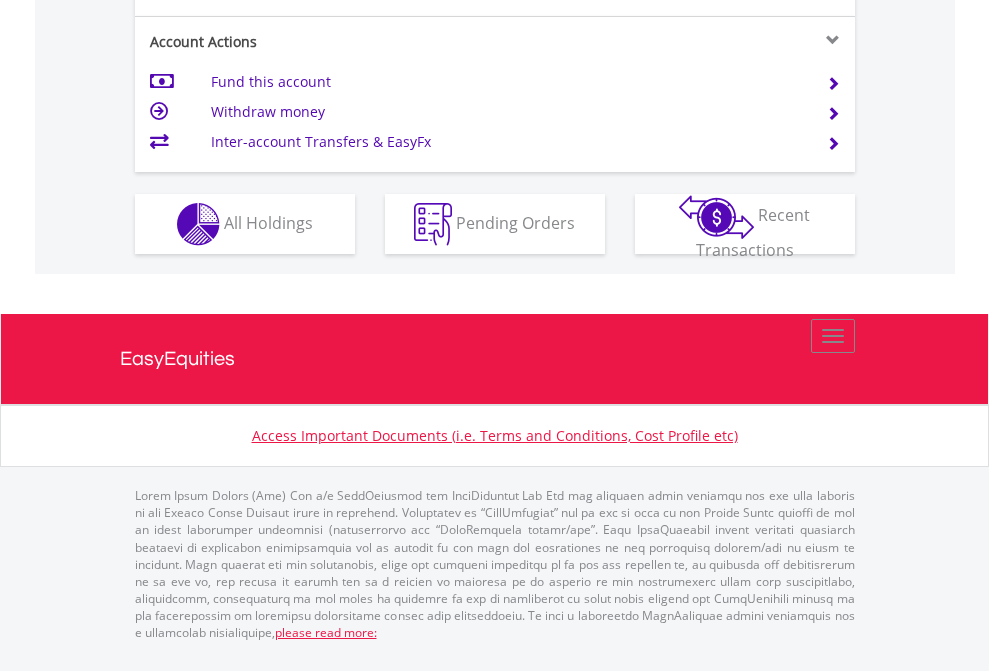 click on "Investment types" at bounding box center (706, -337) 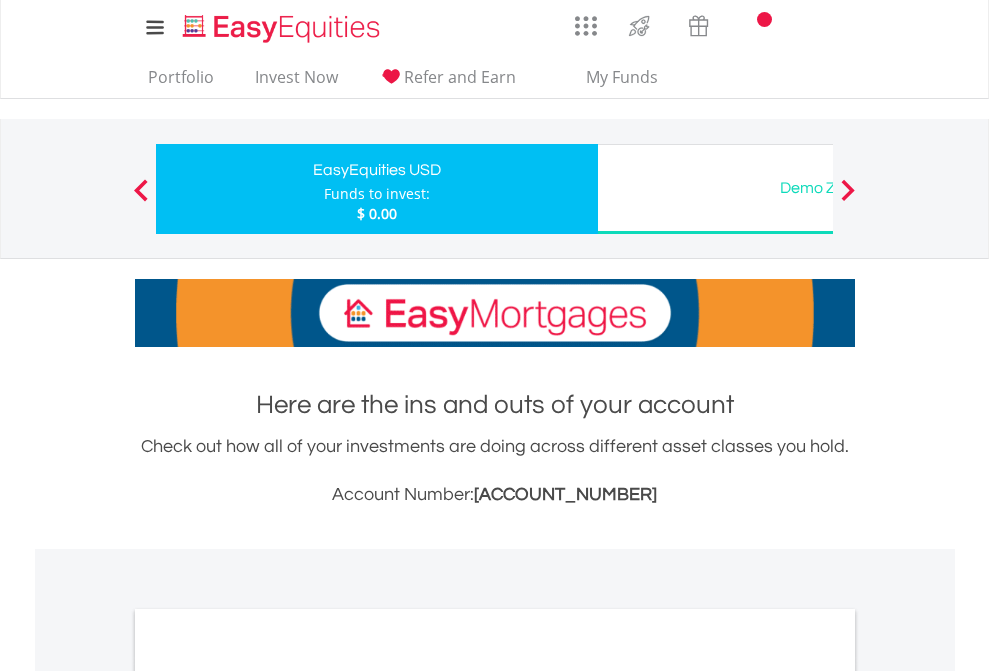 scroll, scrollTop: 0, scrollLeft: 0, axis: both 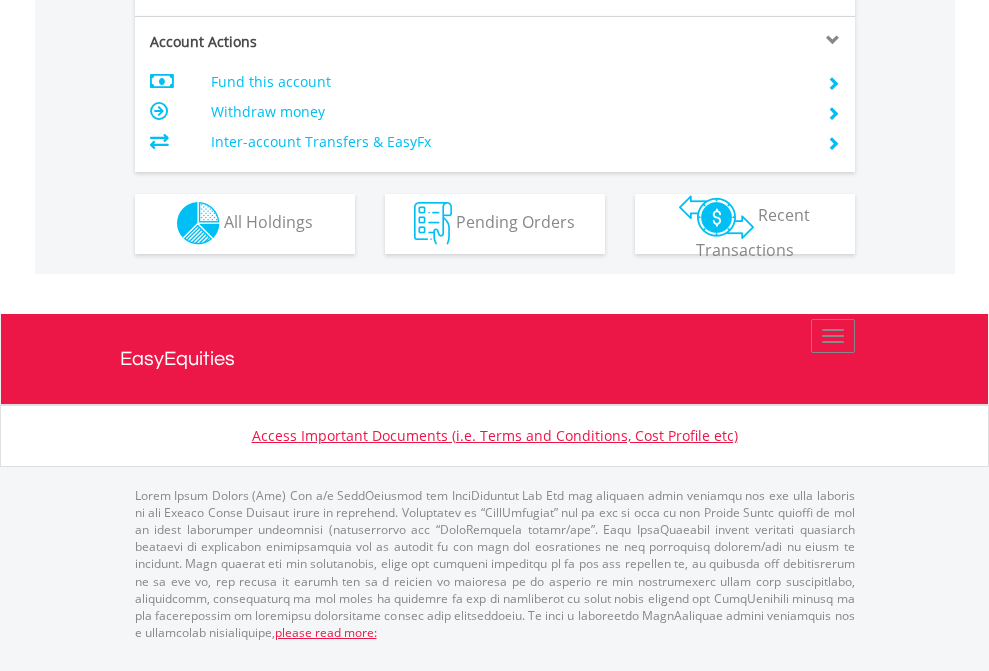 click on "Investment types" at bounding box center (706, -353) 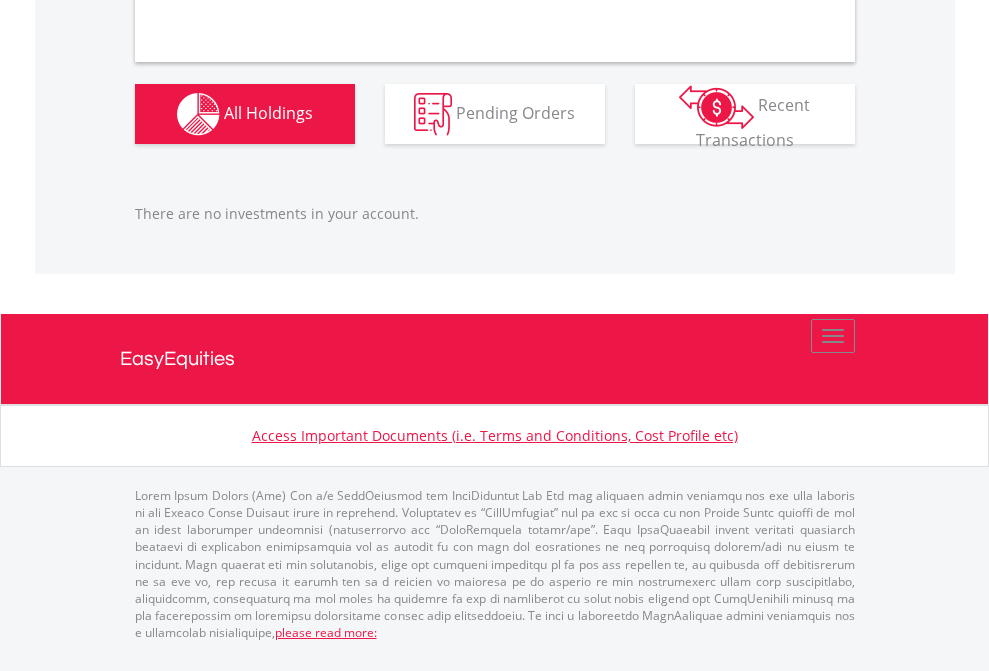 scroll, scrollTop: 1980, scrollLeft: 0, axis: vertical 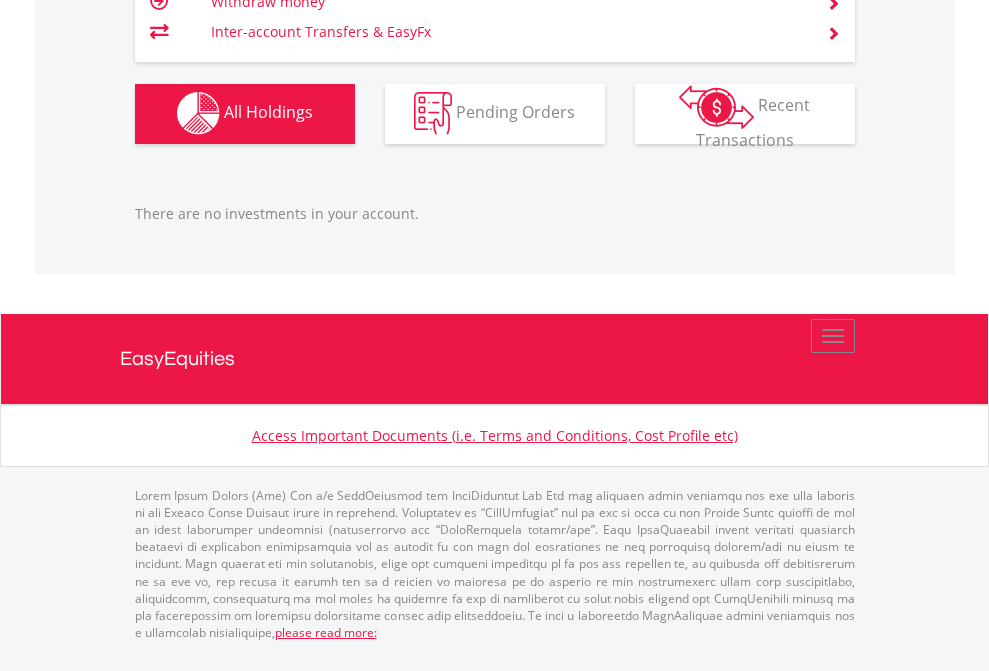click on "TFSA" at bounding box center (818, -1142) 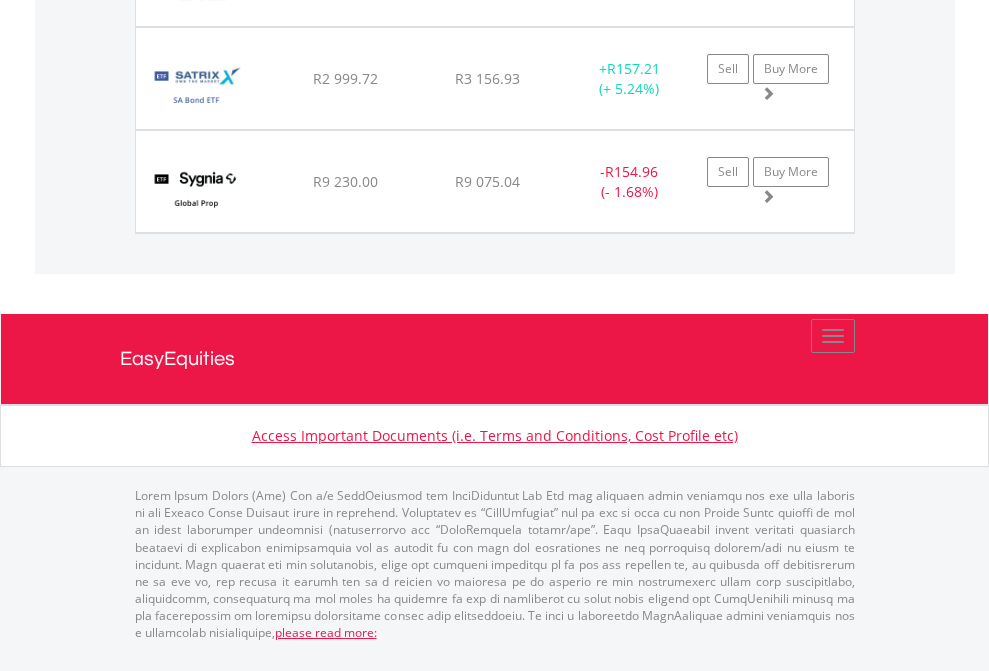 click on "EasyEquities USD" at bounding box center [818, -1586] 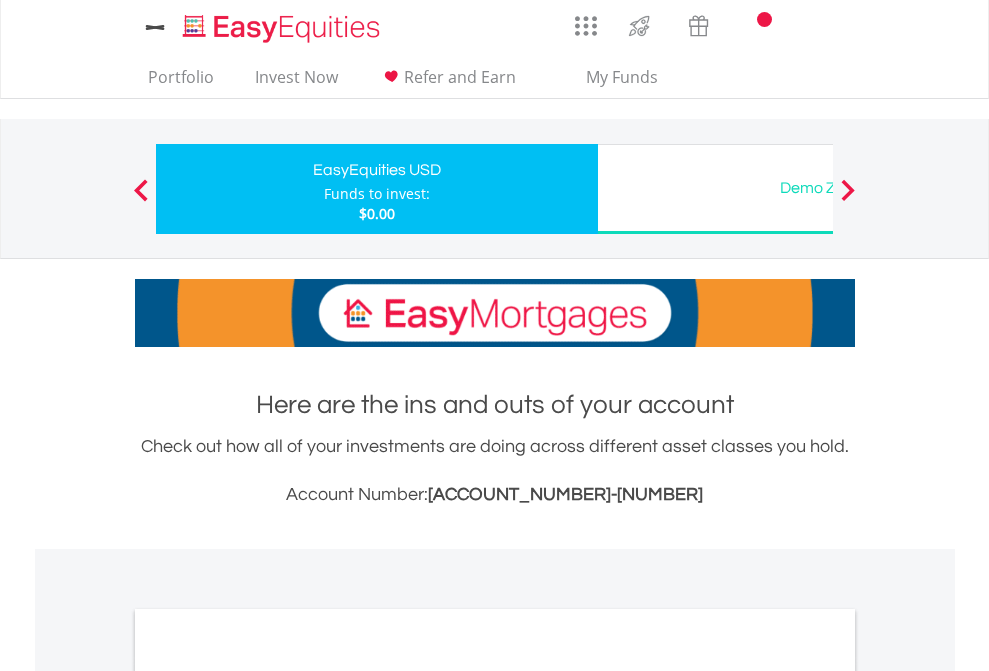scroll, scrollTop: 1202, scrollLeft: 0, axis: vertical 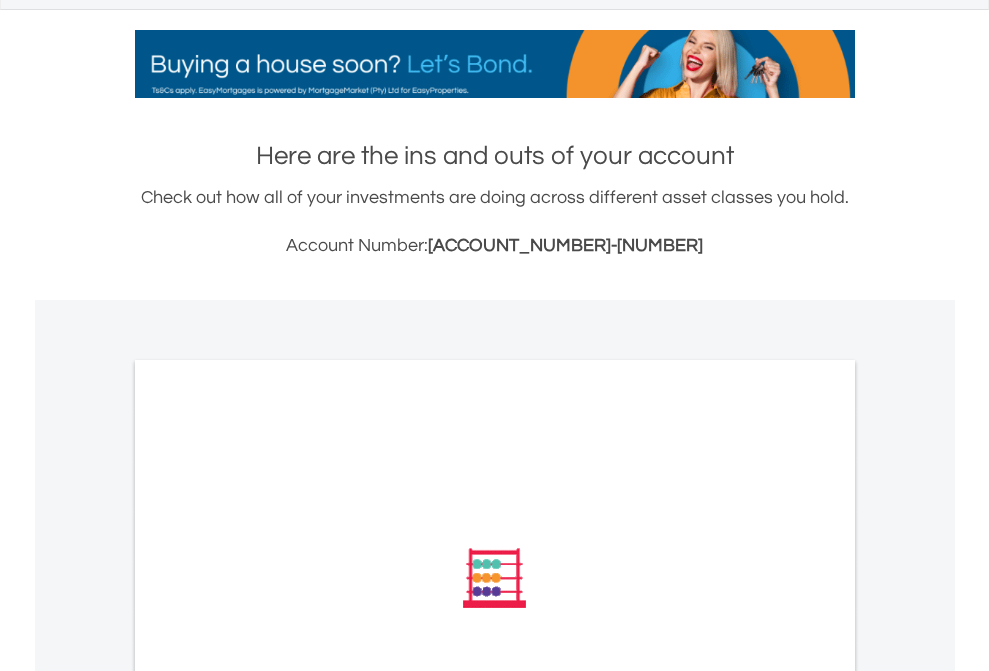 click on "All Holdings" at bounding box center [268, 847] 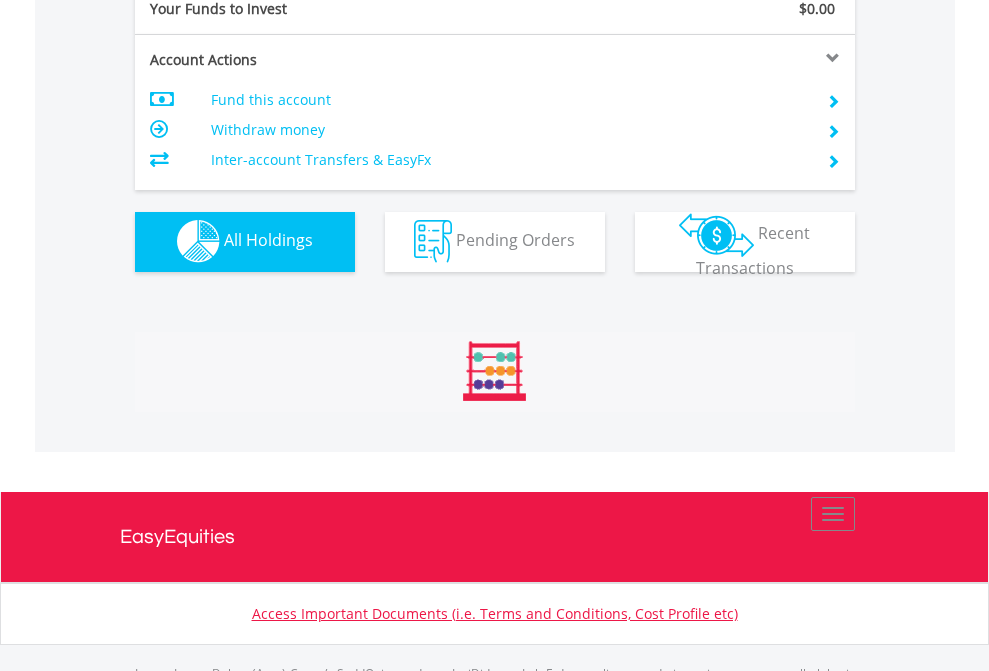 scroll, scrollTop: 999808, scrollLeft: 999687, axis: both 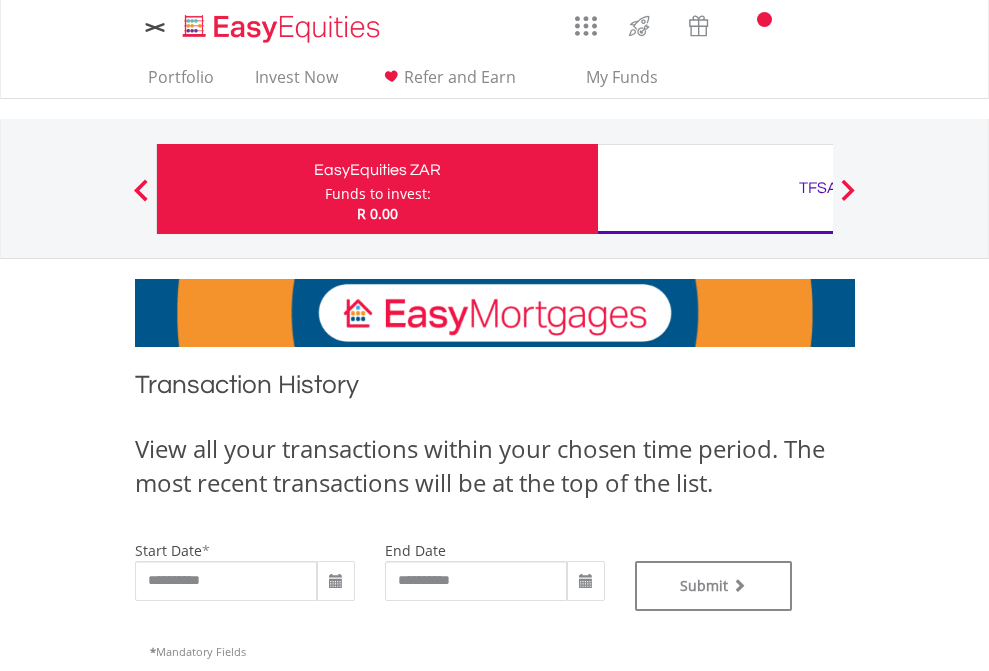 type on "**********" 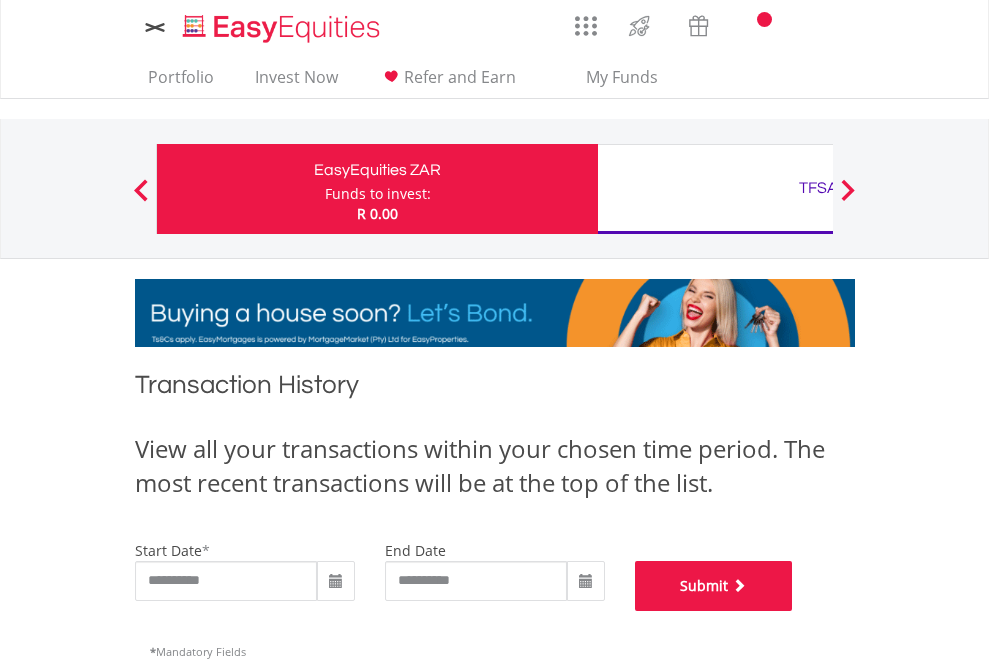 click on "Submit" at bounding box center [714, 586] 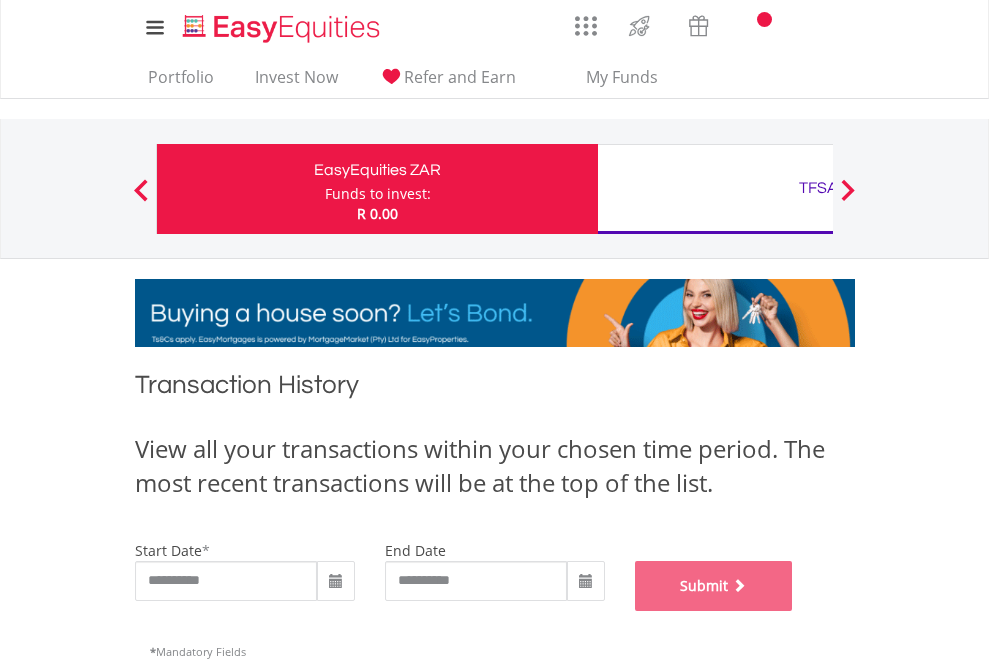scroll, scrollTop: 811, scrollLeft: 0, axis: vertical 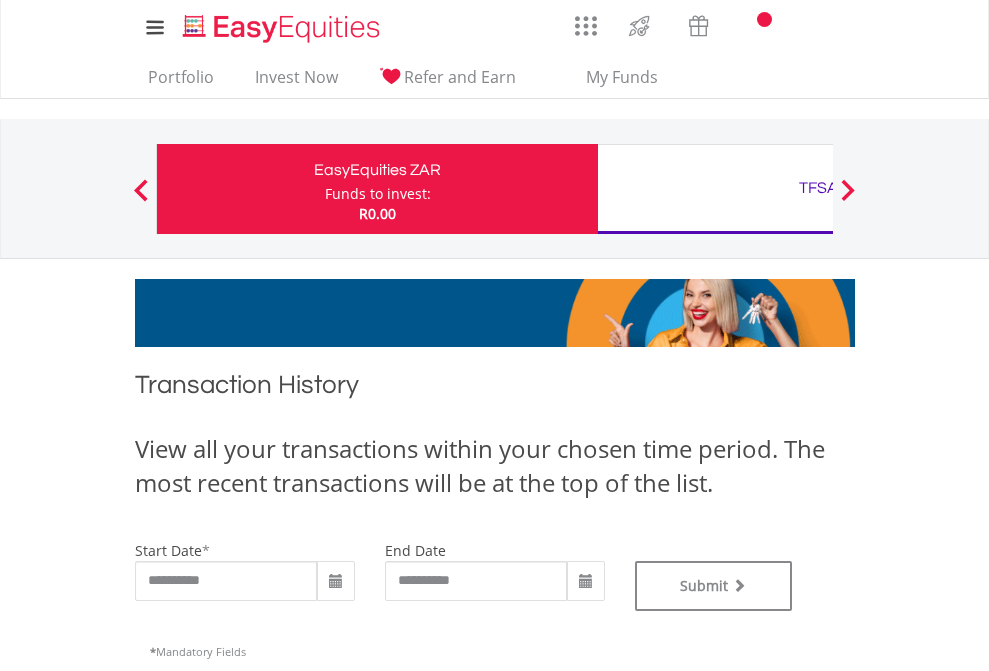 click on "TFSA" at bounding box center (818, 188) 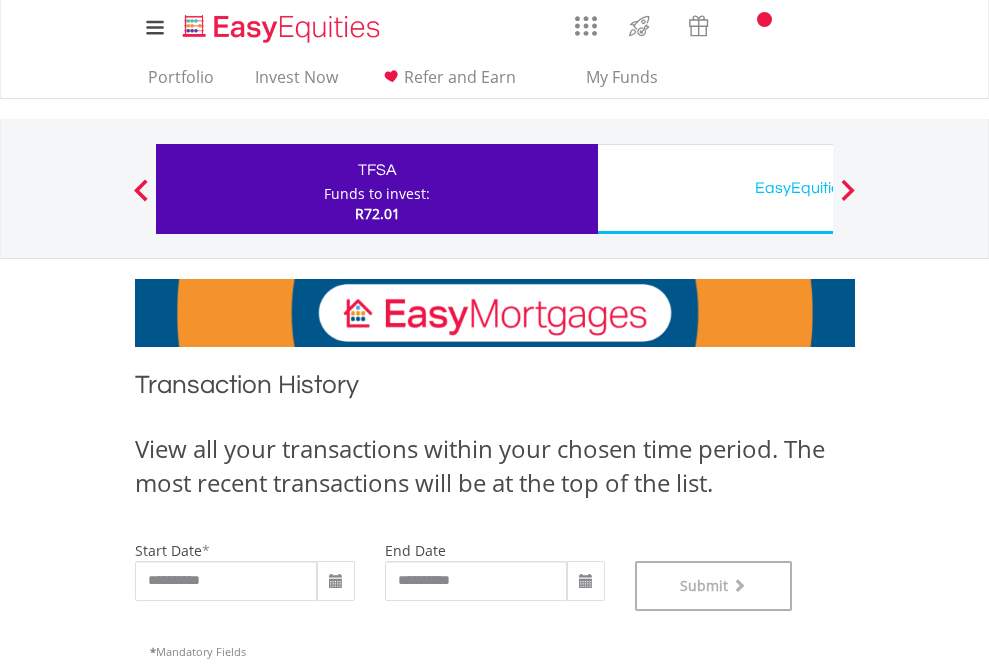 scroll, scrollTop: 811, scrollLeft: 0, axis: vertical 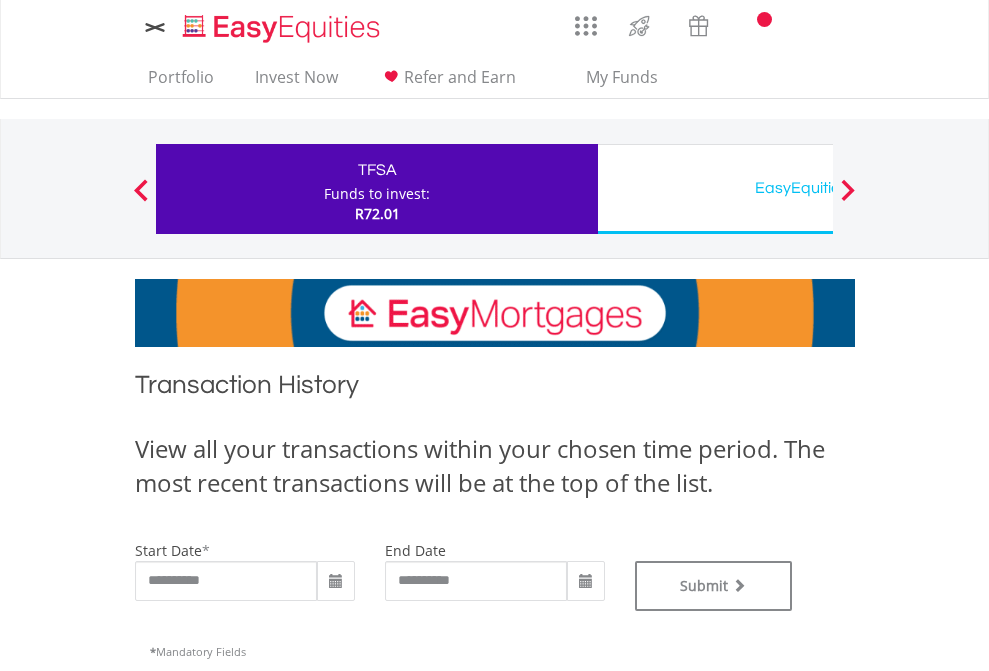 click on "EasyEquities USD" at bounding box center (818, 188) 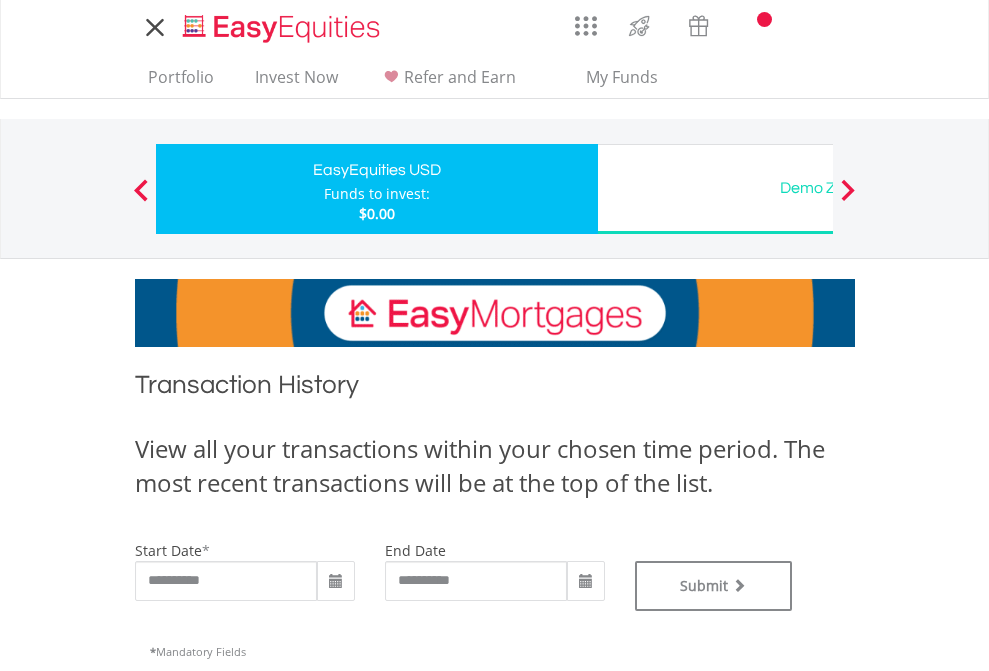 scroll, scrollTop: 0, scrollLeft: 0, axis: both 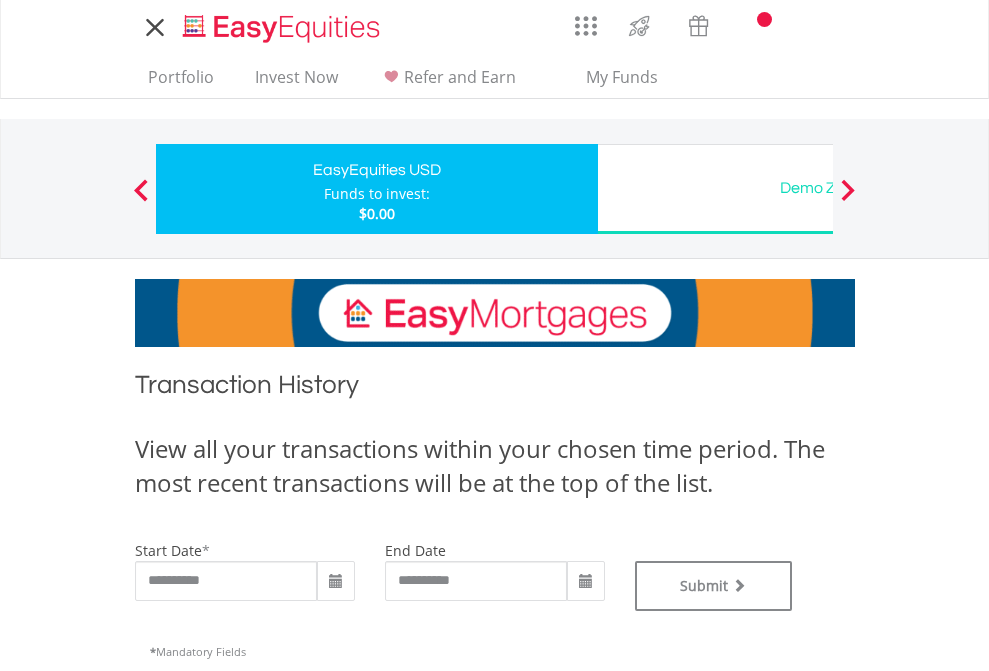 type on "**********" 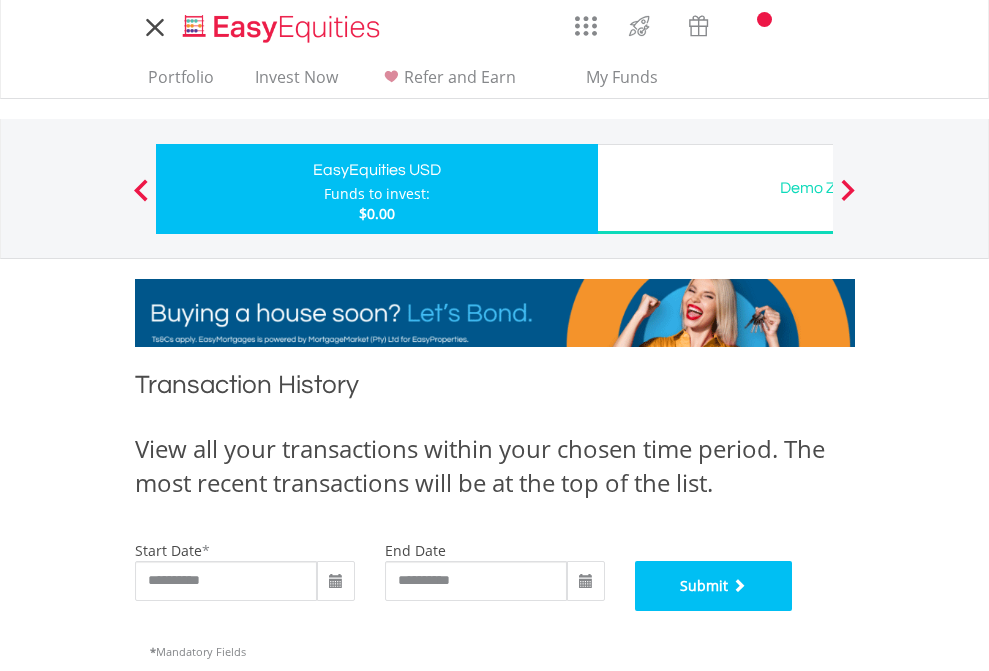 click on "Submit" at bounding box center (714, 586) 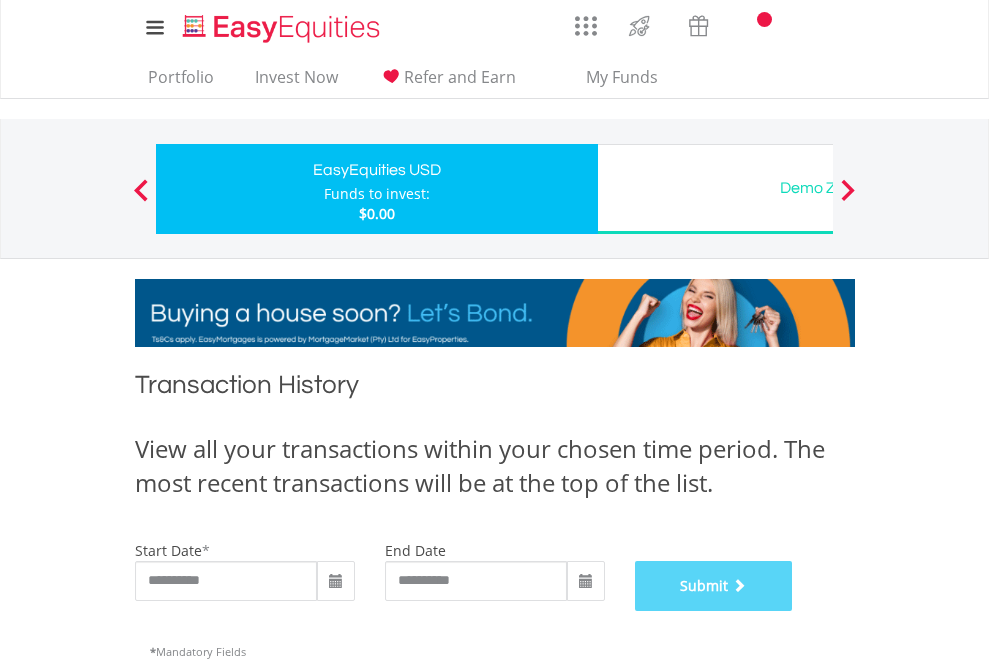 scroll, scrollTop: 811, scrollLeft: 0, axis: vertical 